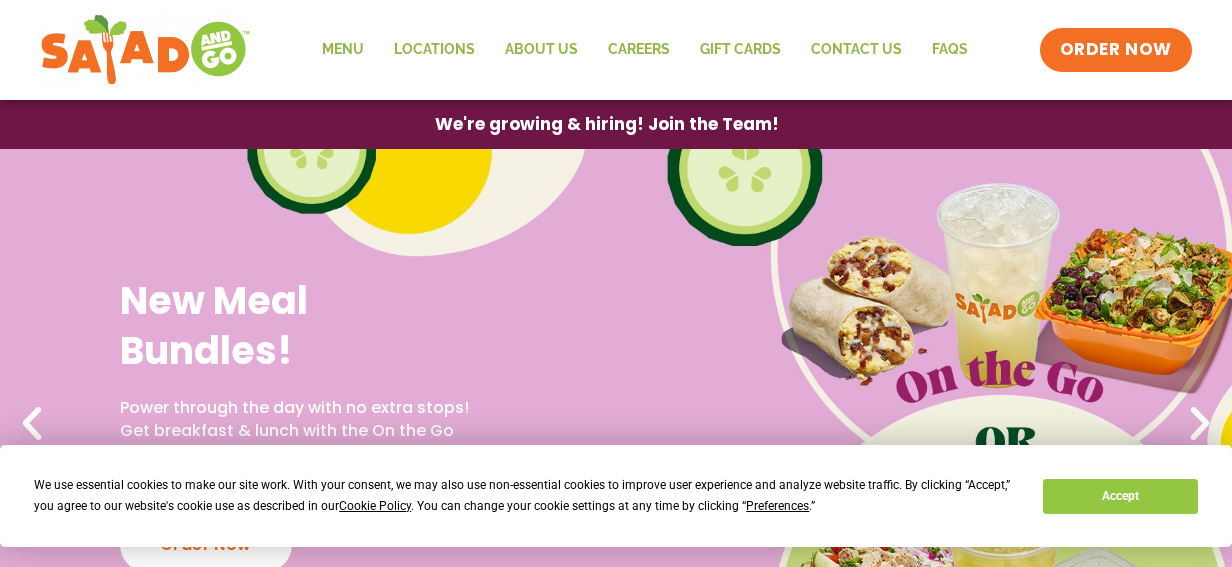 scroll, scrollTop: 0, scrollLeft: 0, axis: both 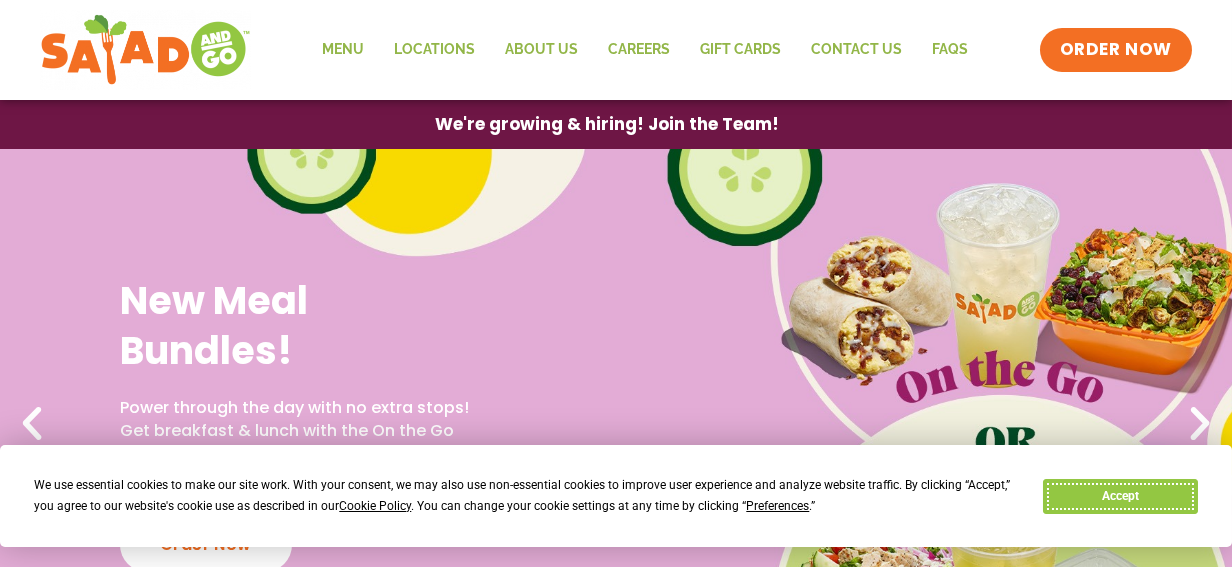 click on "Accept" at bounding box center (1120, 496) 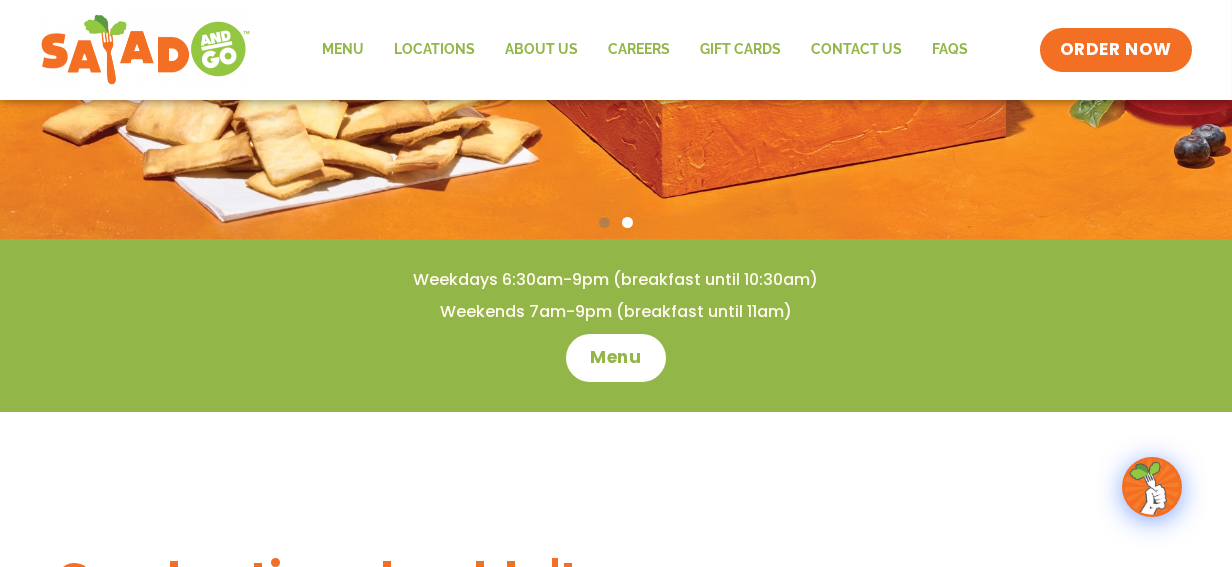 scroll, scrollTop: 300, scrollLeft: 0, axis: vertical 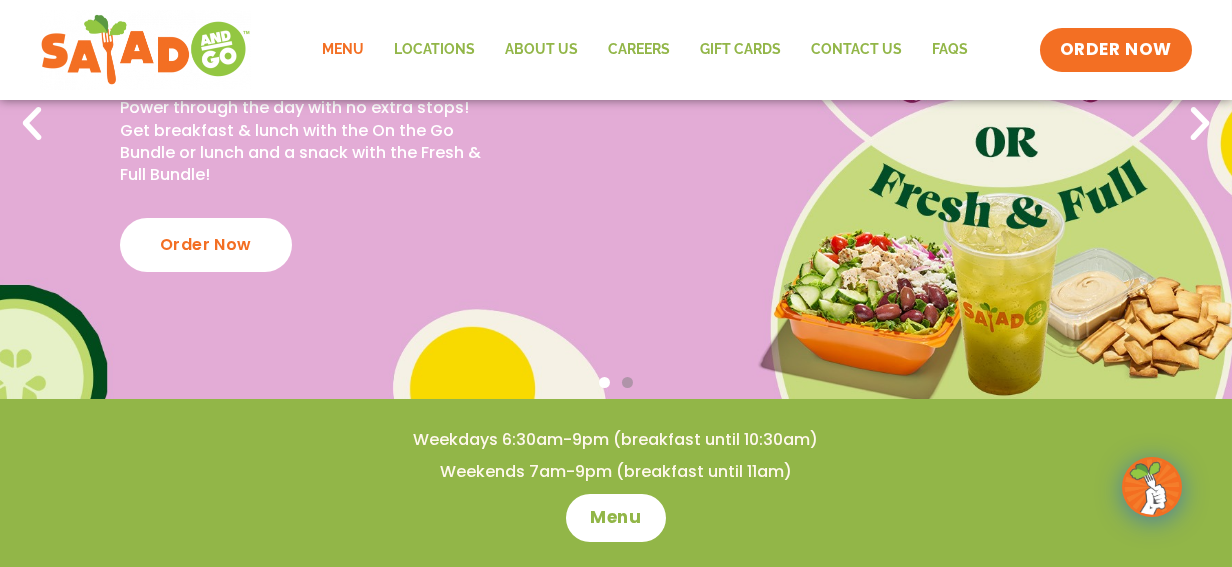 click on "Menu" 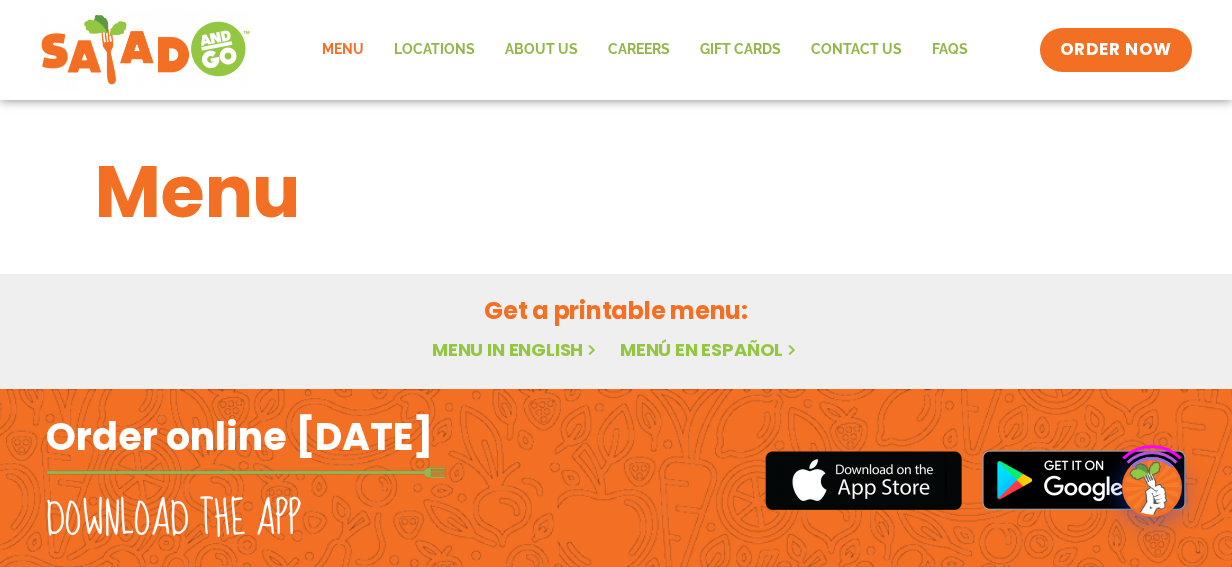 scroll, scrollTop: 0, scrollLeft: 0, axis: both 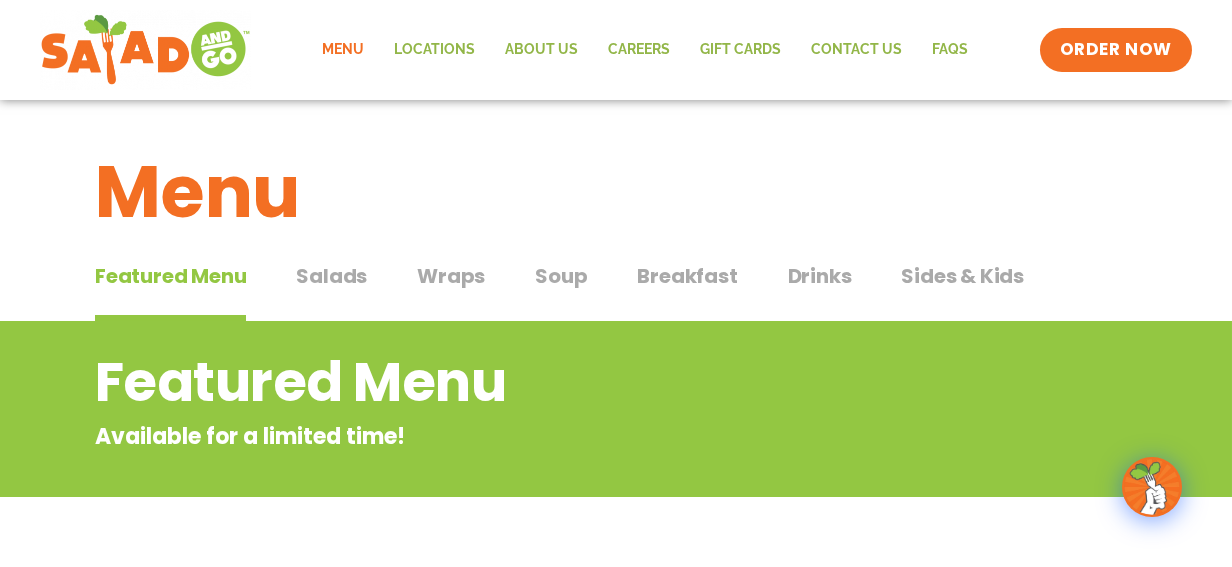 click on "Salads" at bounding box center (331, 276) 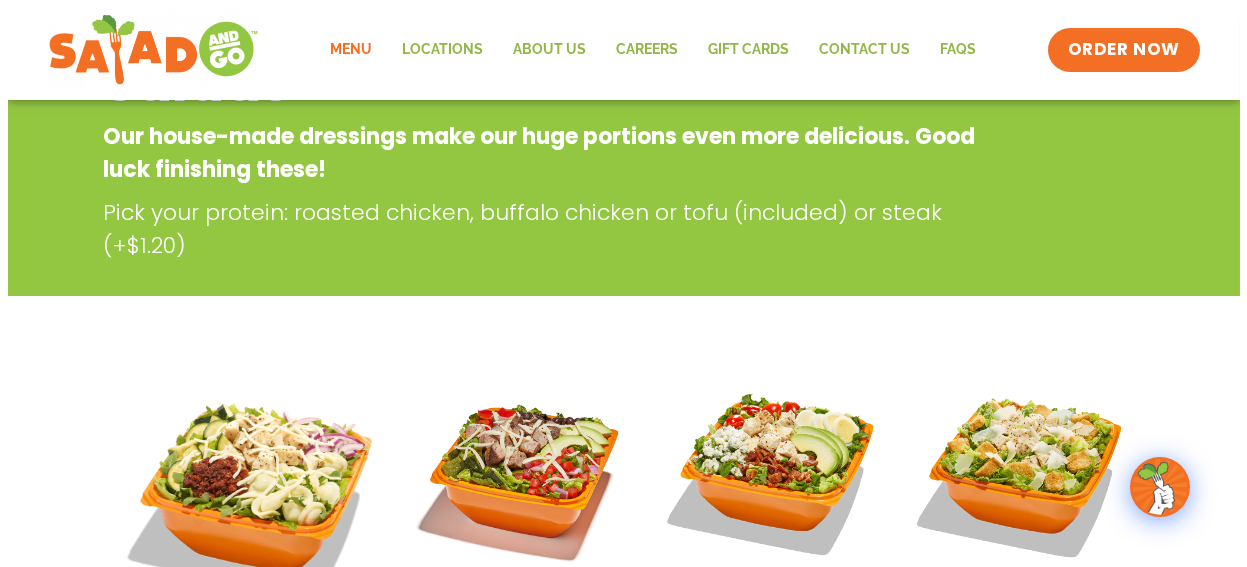 scroll, scrollTop: 600, scrollLeft: 0, axis: vertical 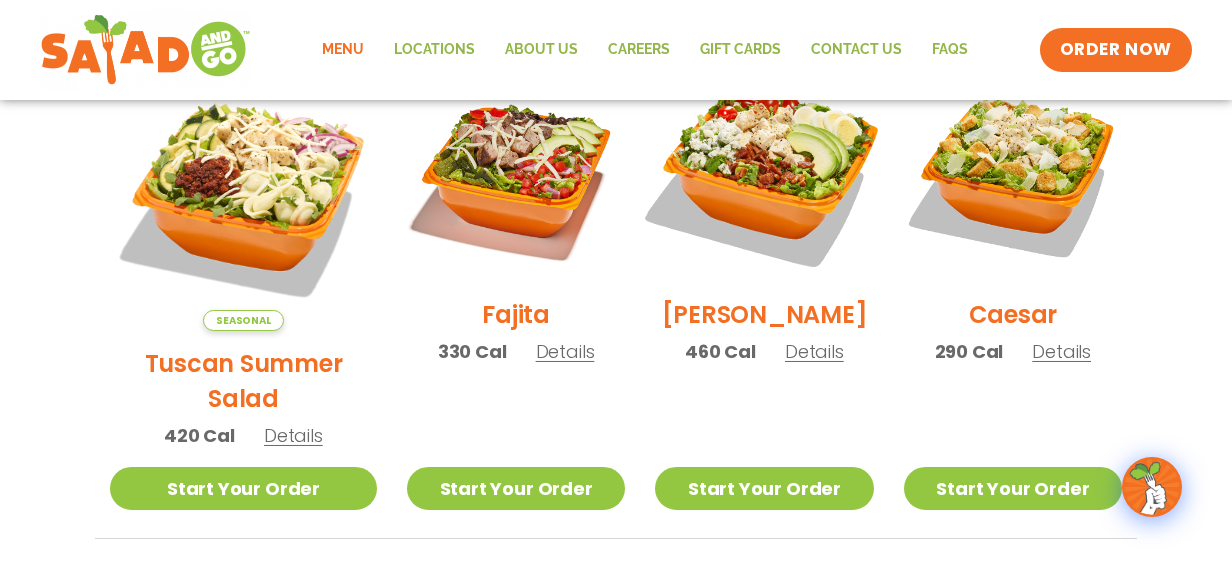 click at bounding box center (764, 173) 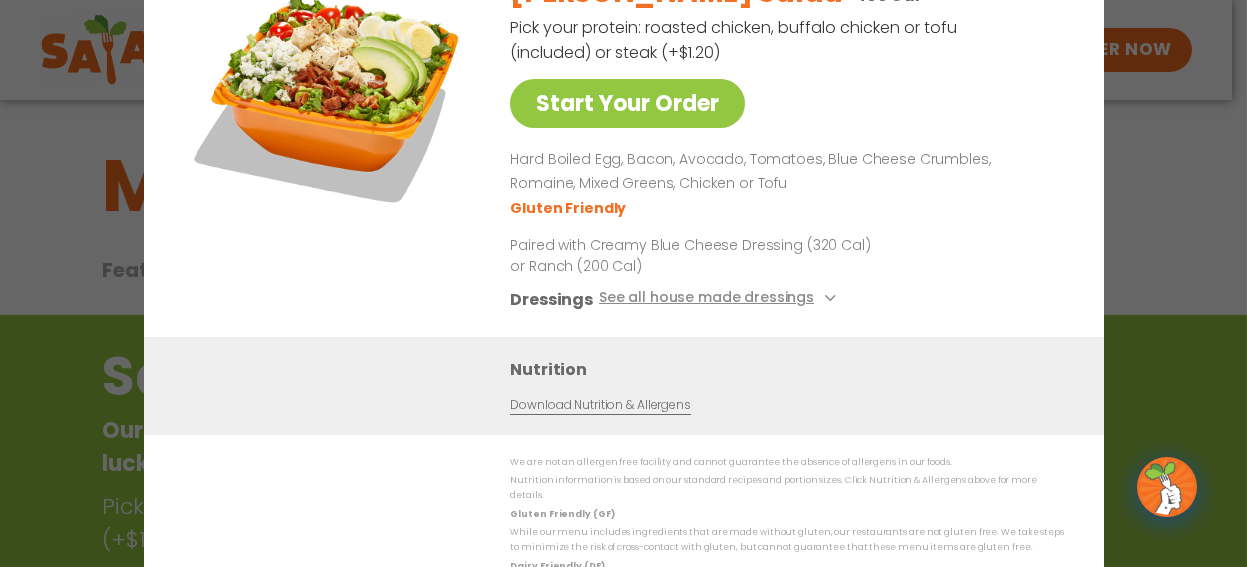 scroll, scrollTop: 0, scrollLeft: 0, axis: both 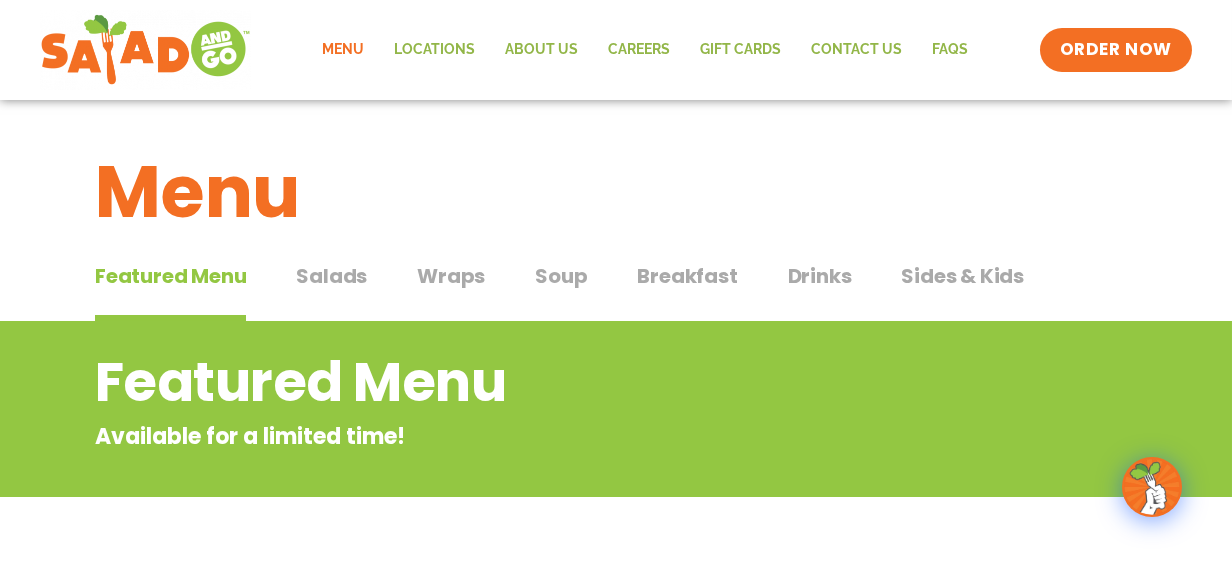 click on "Featured Menu" at bounding box center (170, 276) 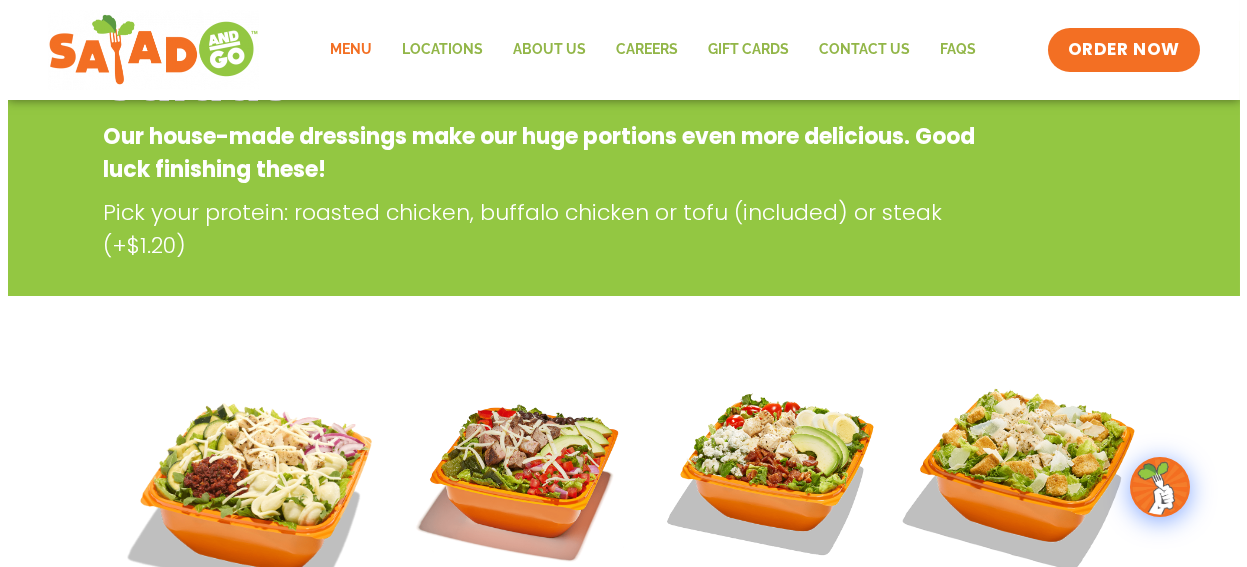scroll, scrollTop: 600, scrollLeft: 0, axis: vertical 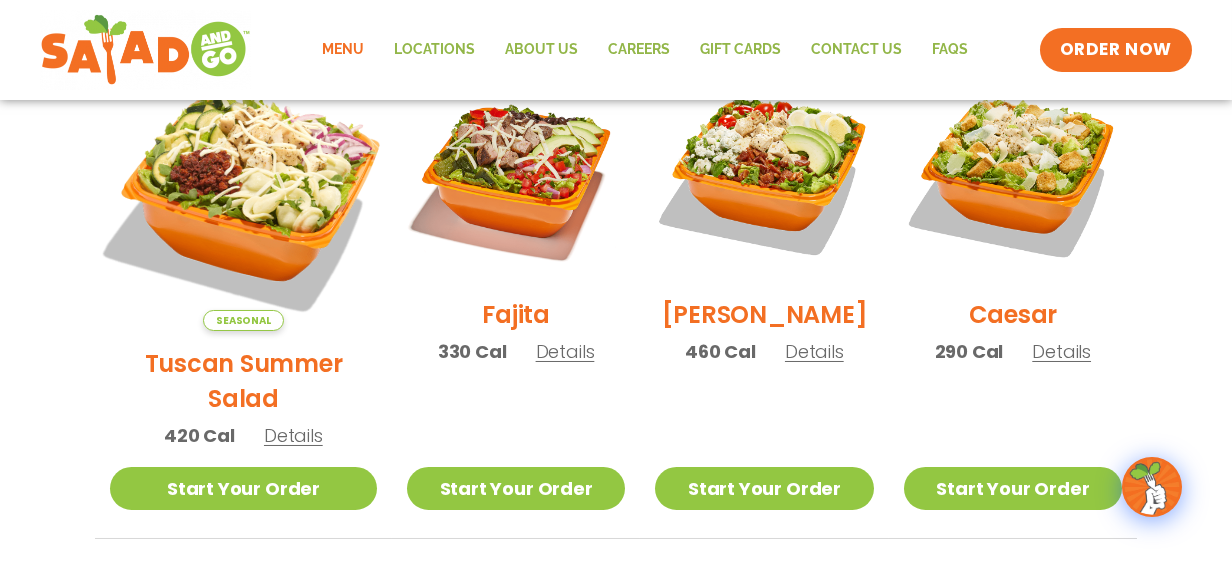 click at bounding box center [243, 197] 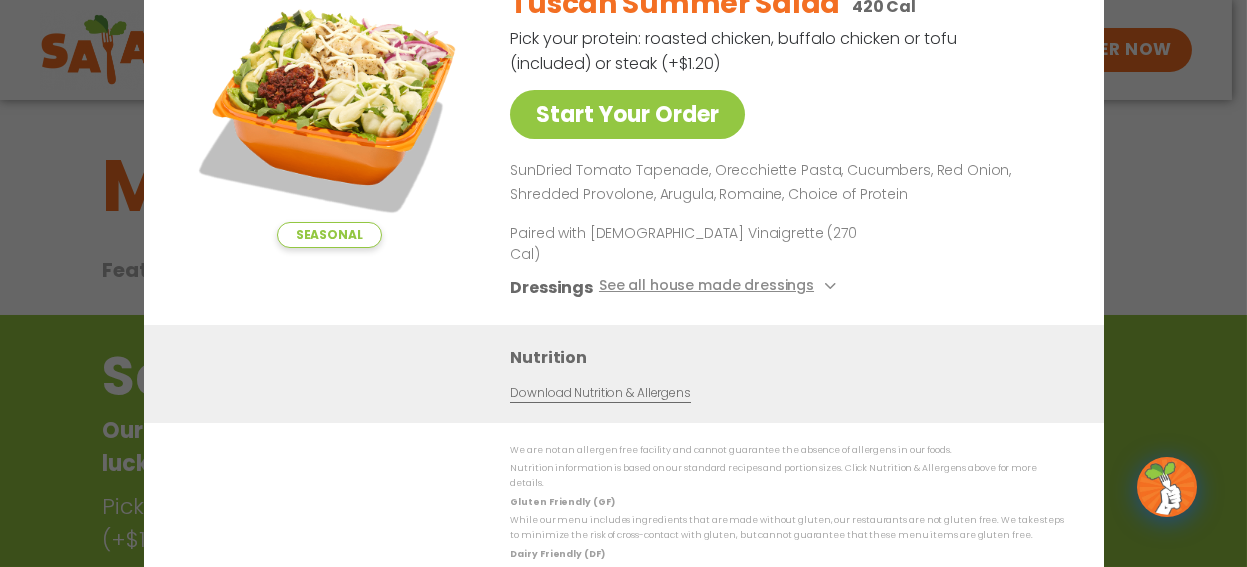 scroll, scrollTop: 0, scrollLeft: 0, axis: both 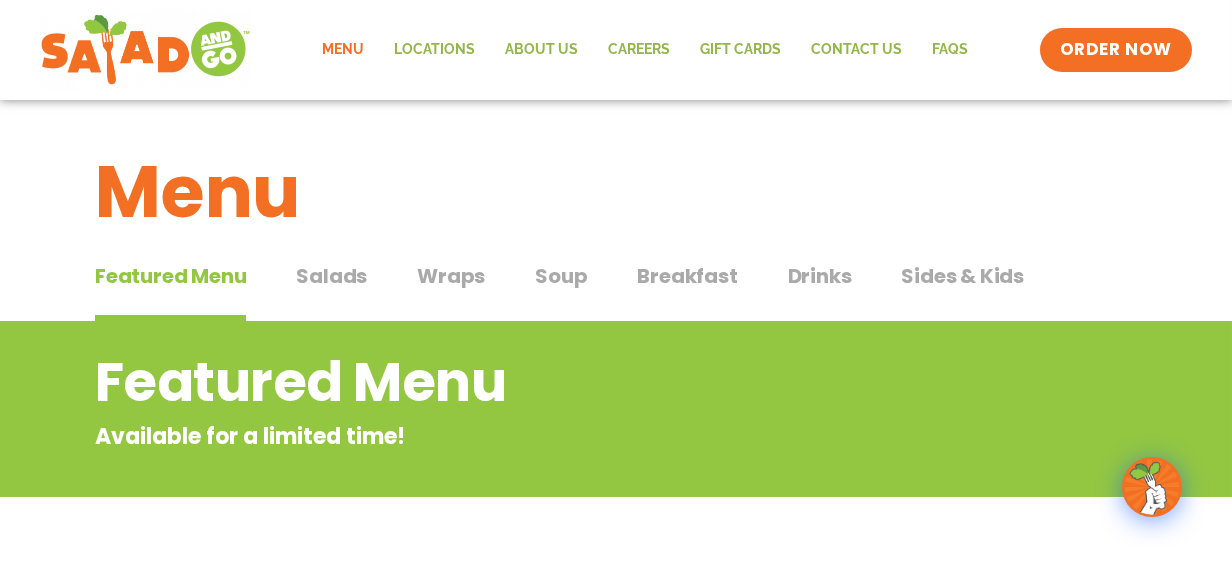 click on "Salads" at bounding box center (331, 276) 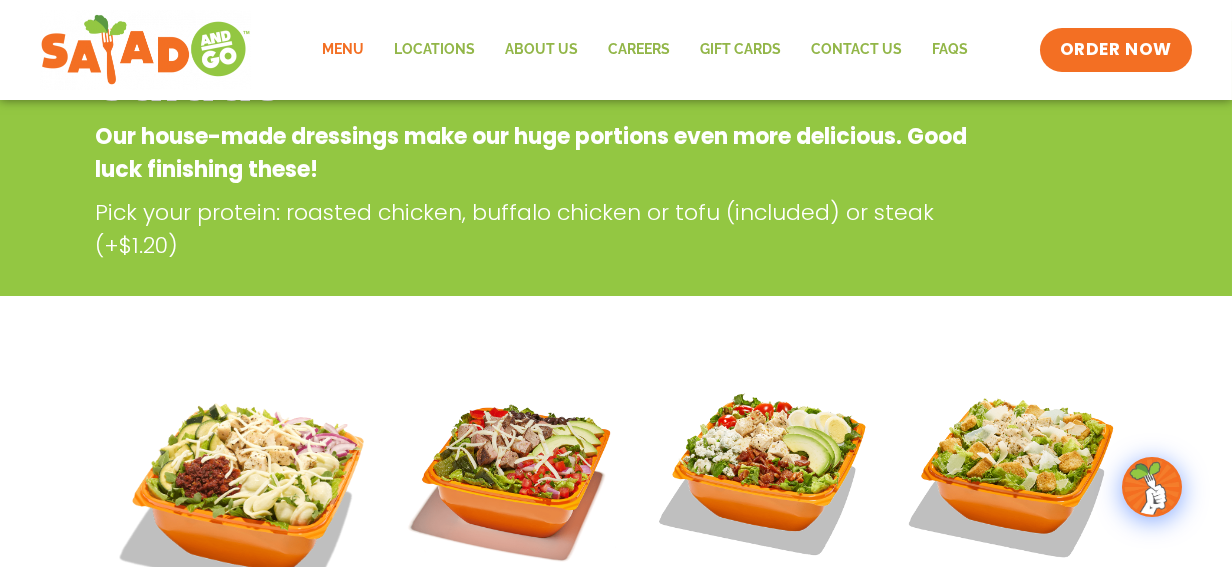 scroll, scrollTop: 0, scrollLeft: 0, axis: both 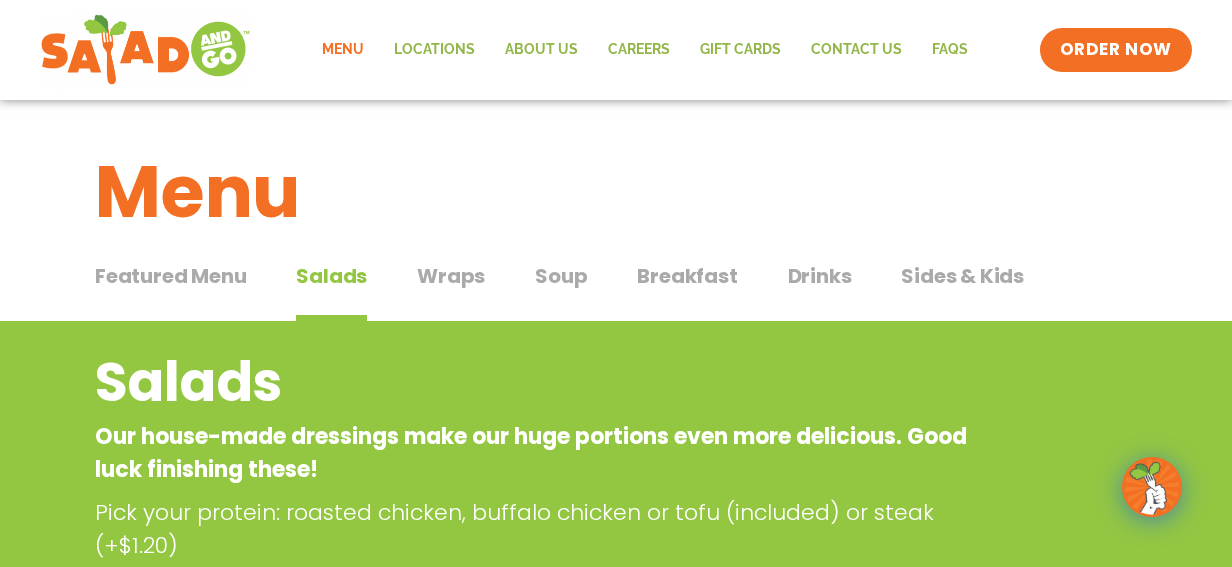 click on "Wraps" at bounding box center [451, 276] 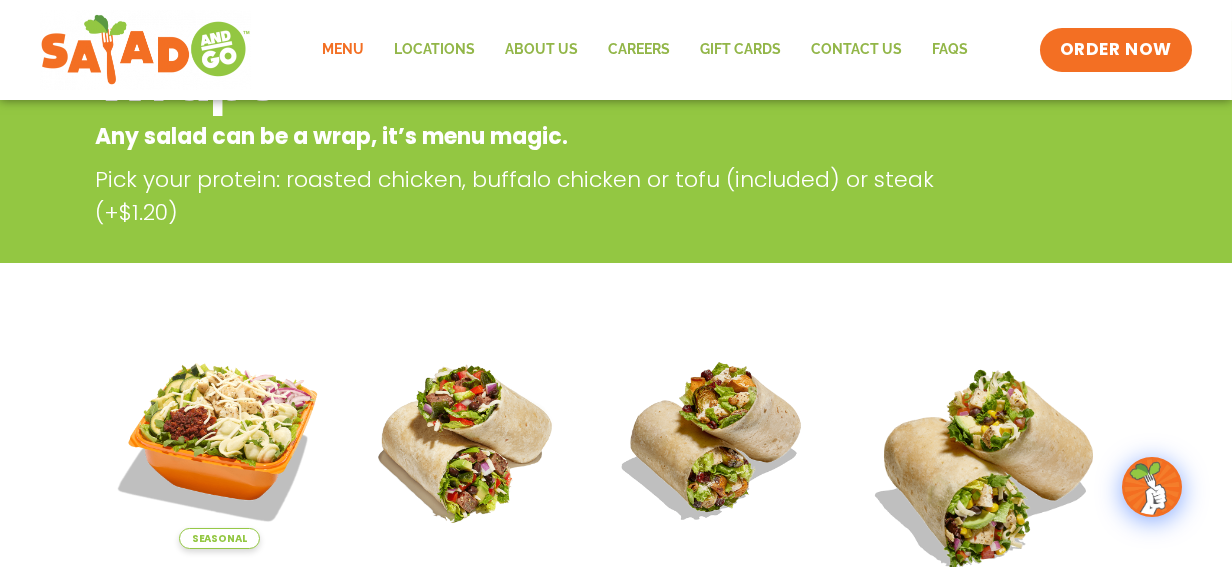 scroll, scrollTop: 0, scrollLeft: 0, axis: both 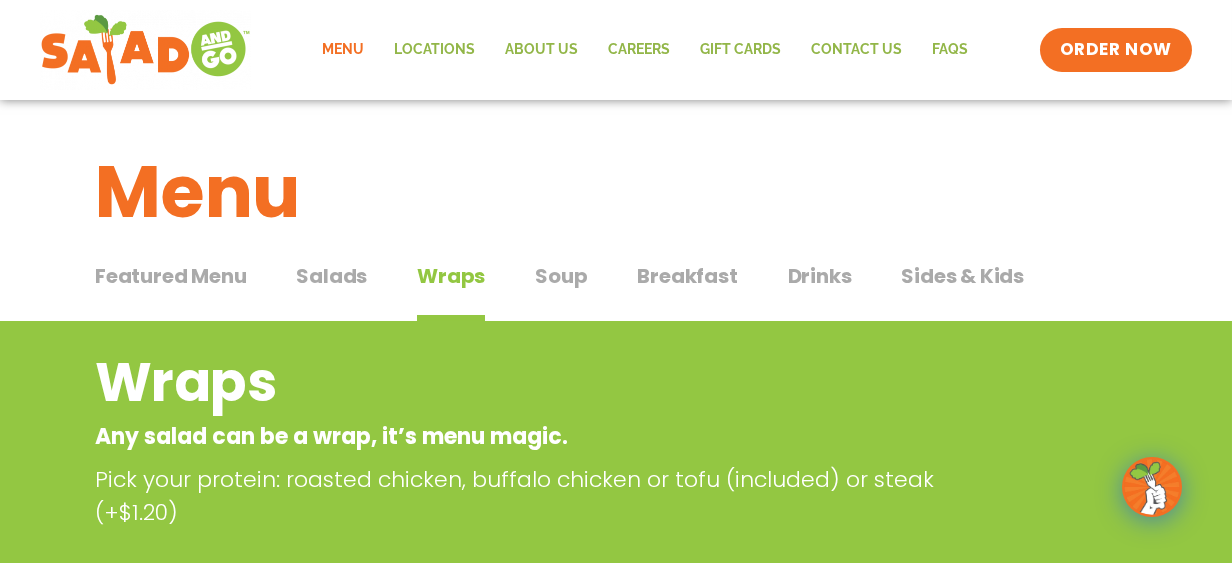 click on "Soup" at bounding box center [561, 276] 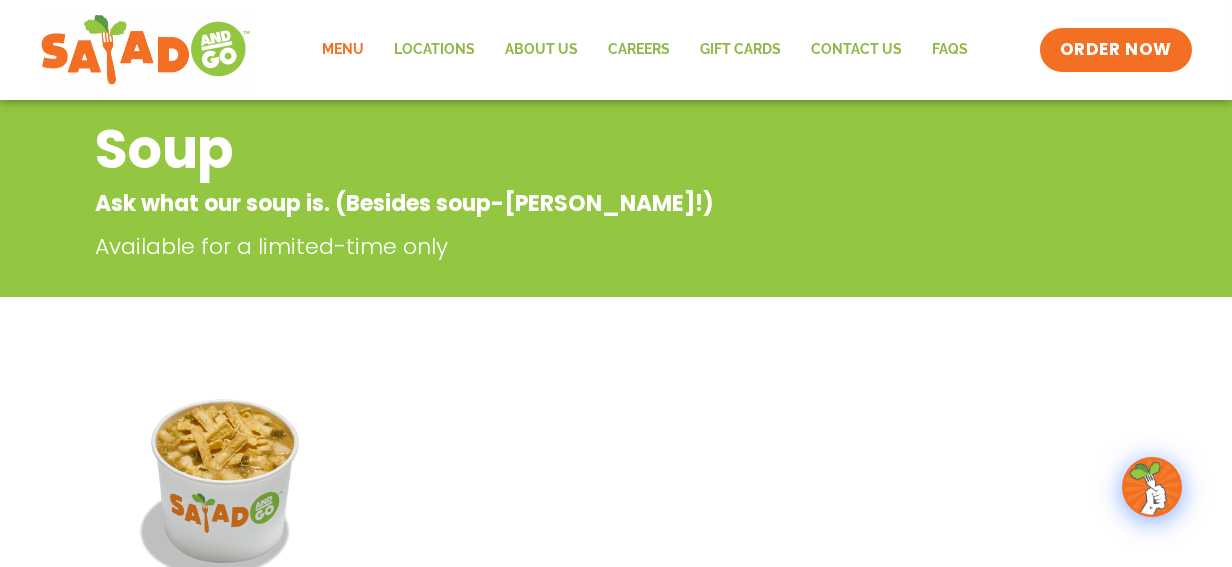 scroll, scrollTop: 0, scrollLeft: 0, axis: both 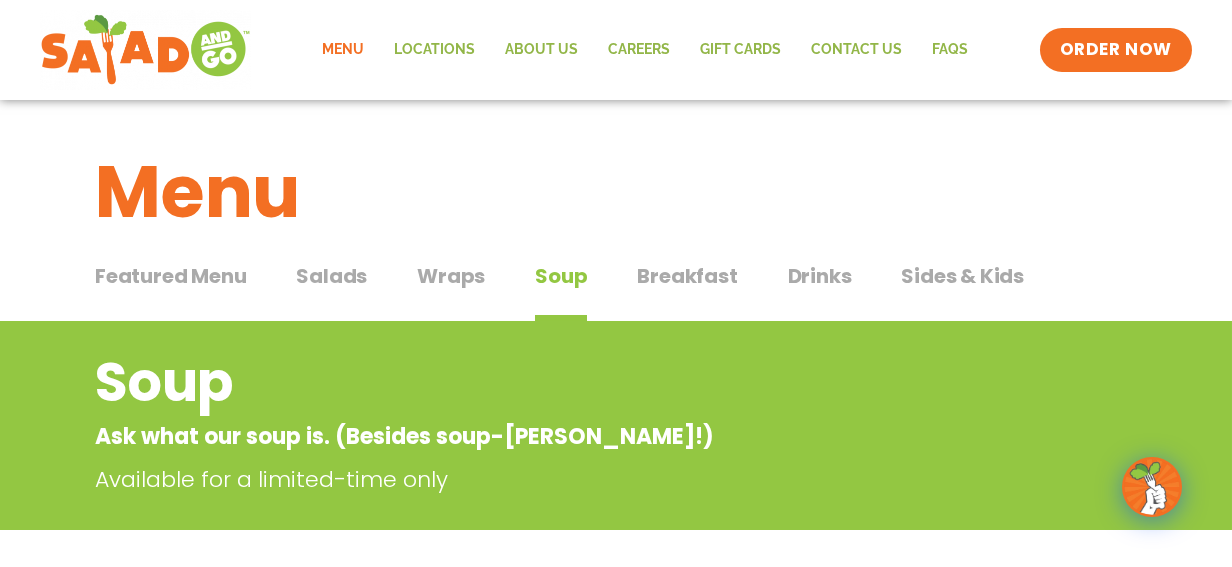 click on "Breakfast" at bounding box center [687, 276] 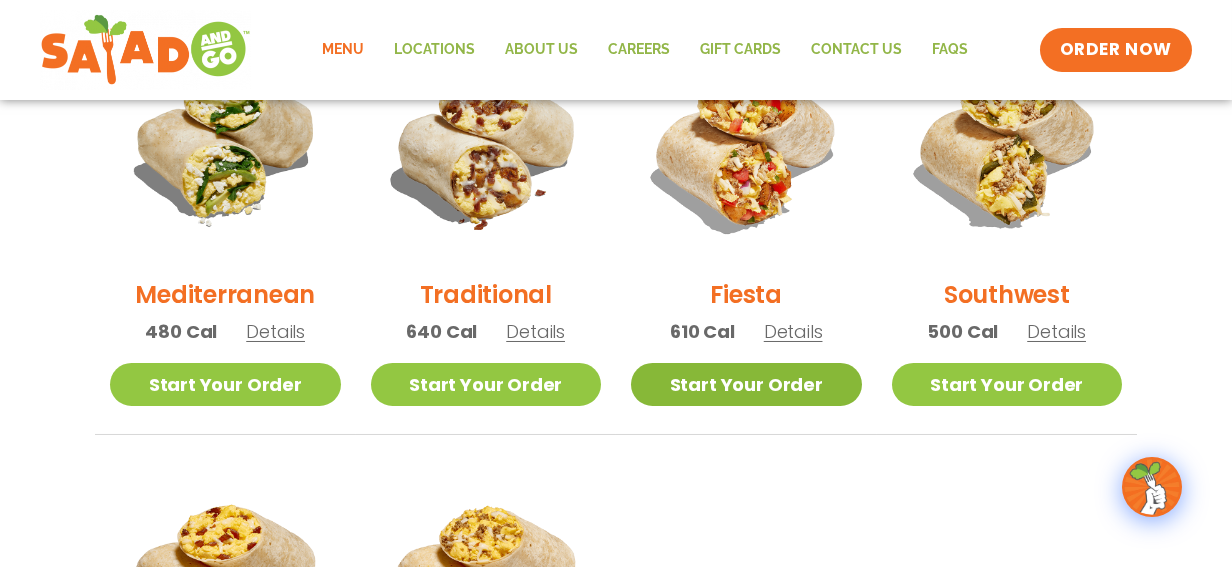 scroll, scrollTop: 900, scrollLeft: 0, axis: vertical 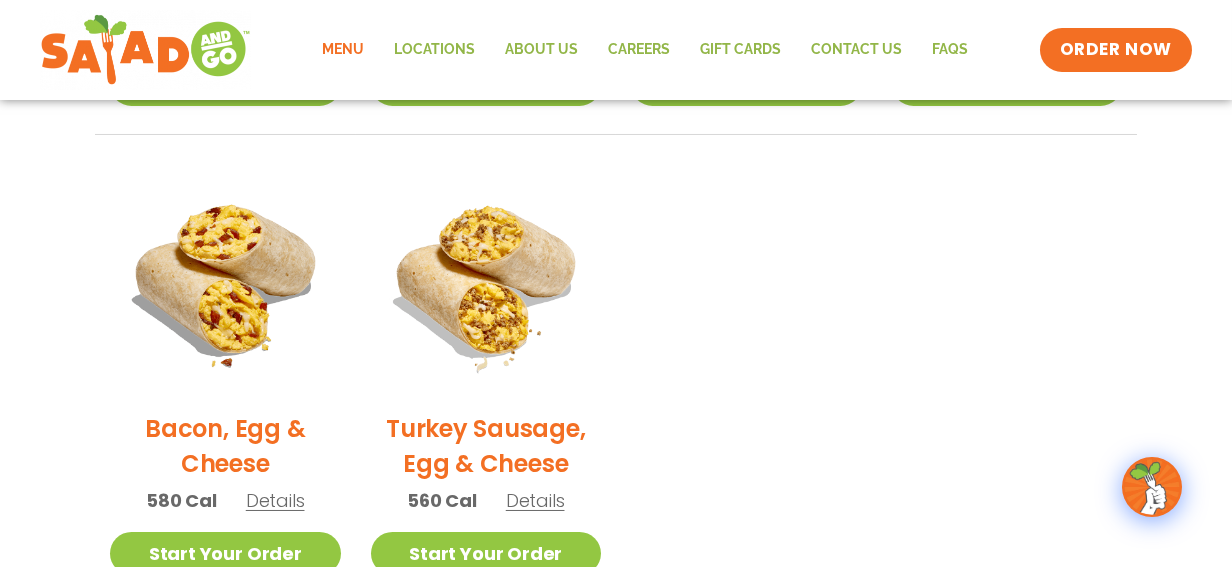 click on "Bacon, Egg & Cheese" at bounding box center [225, 446] 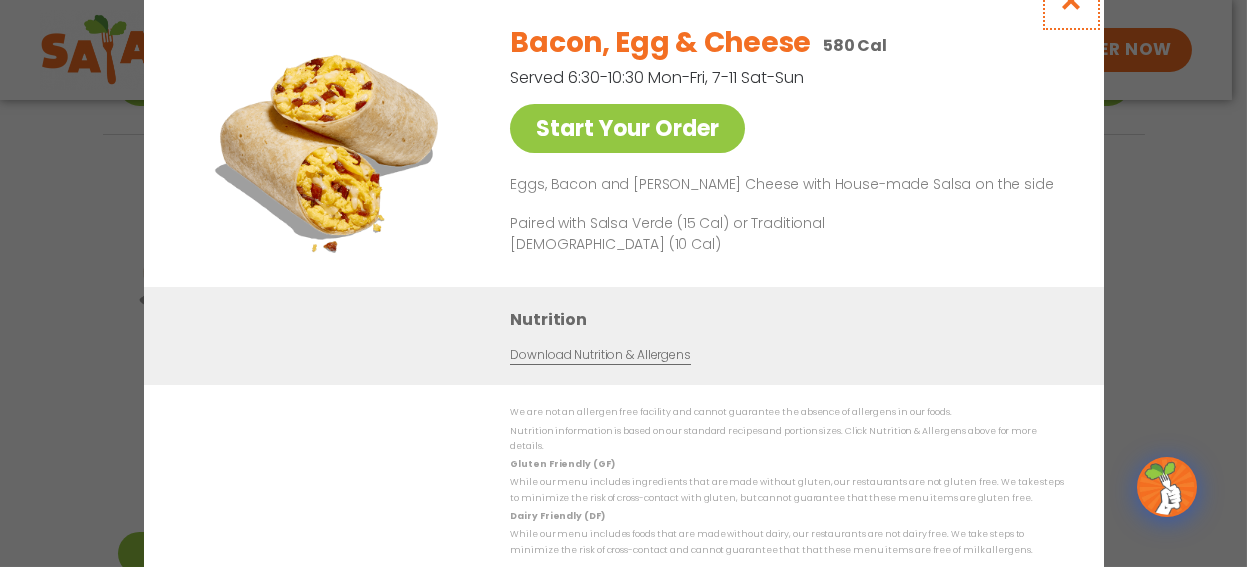 click at bounding box center [1070, 0] 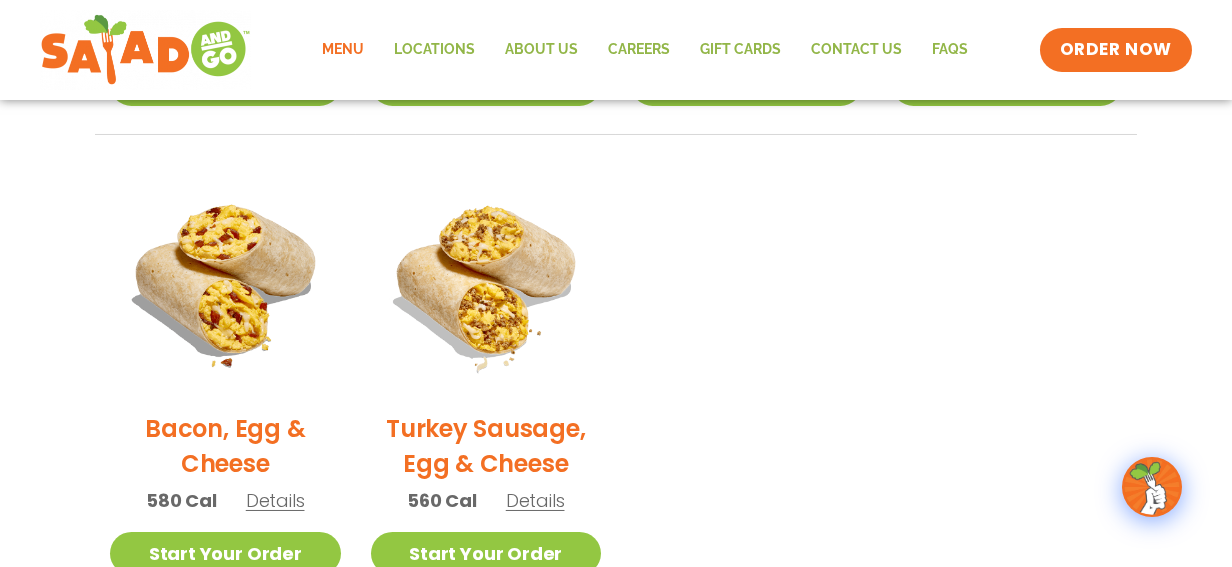 click on "Turkey Sausage, Egg & Cheese" at bounding box center [486, 446] 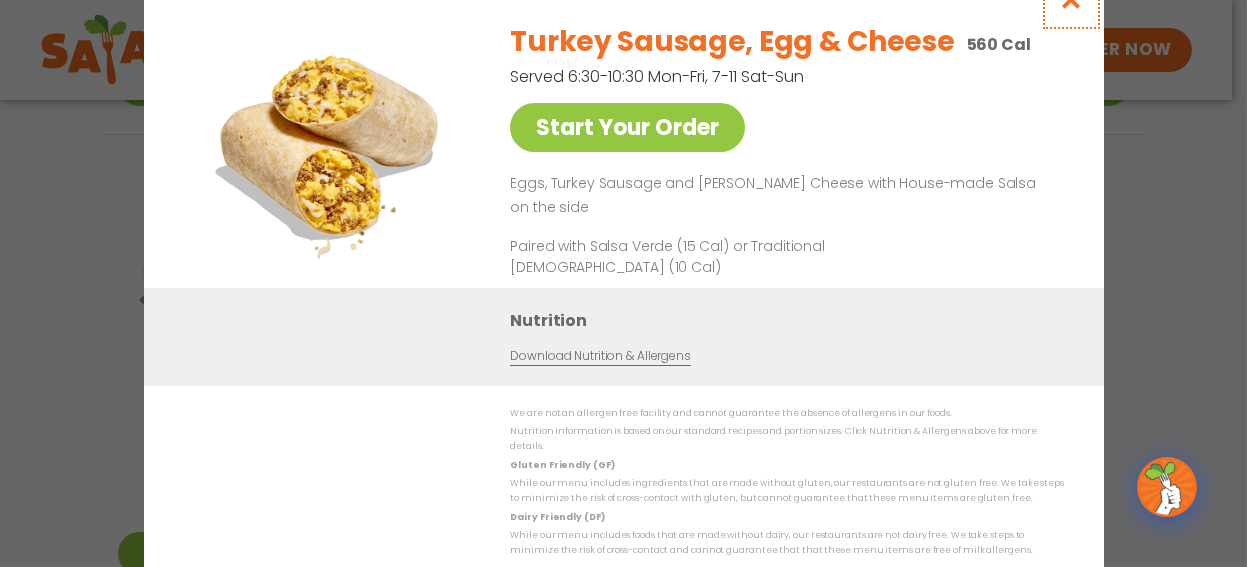click at bounding box center (1070, -1) 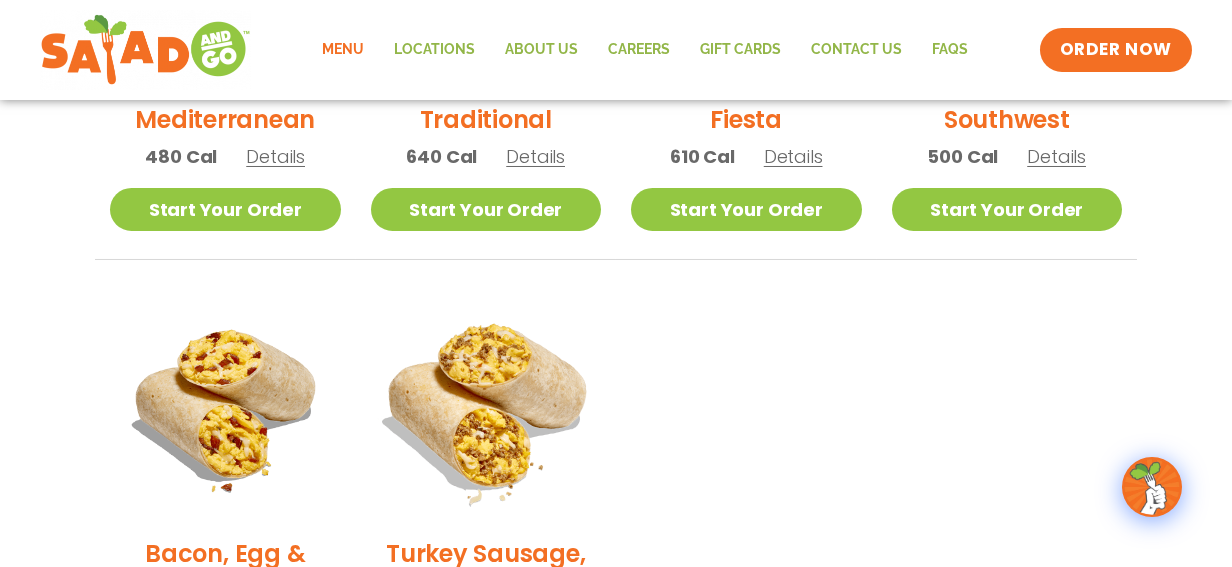 scroll, scrollTop: 475, scrollLeft: 0, axis: vertical 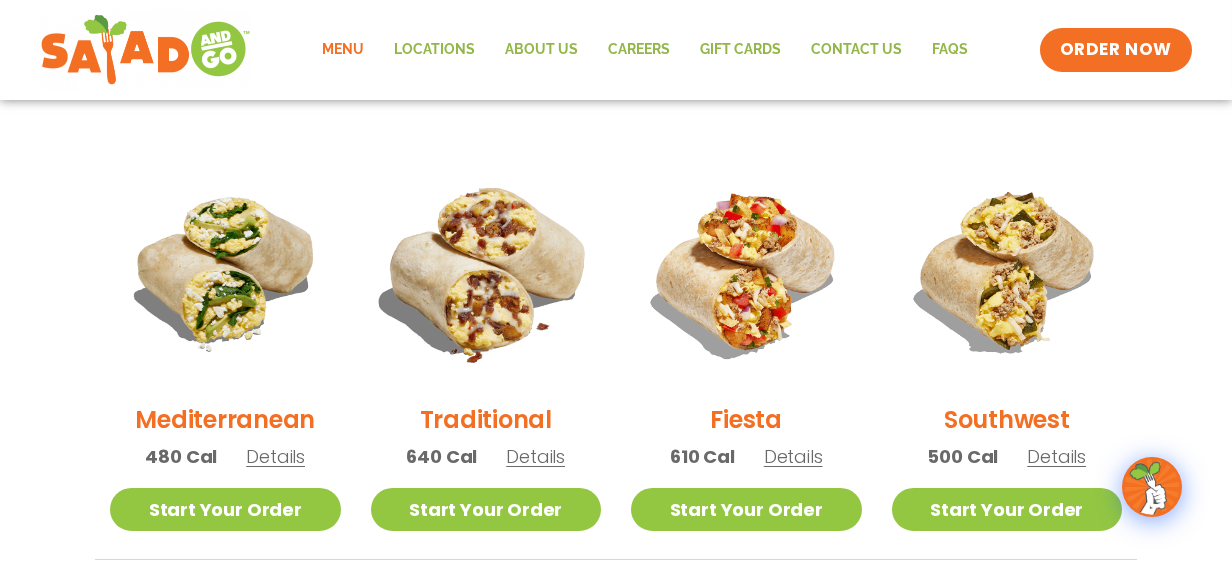 click at bounding box center (485, 271) 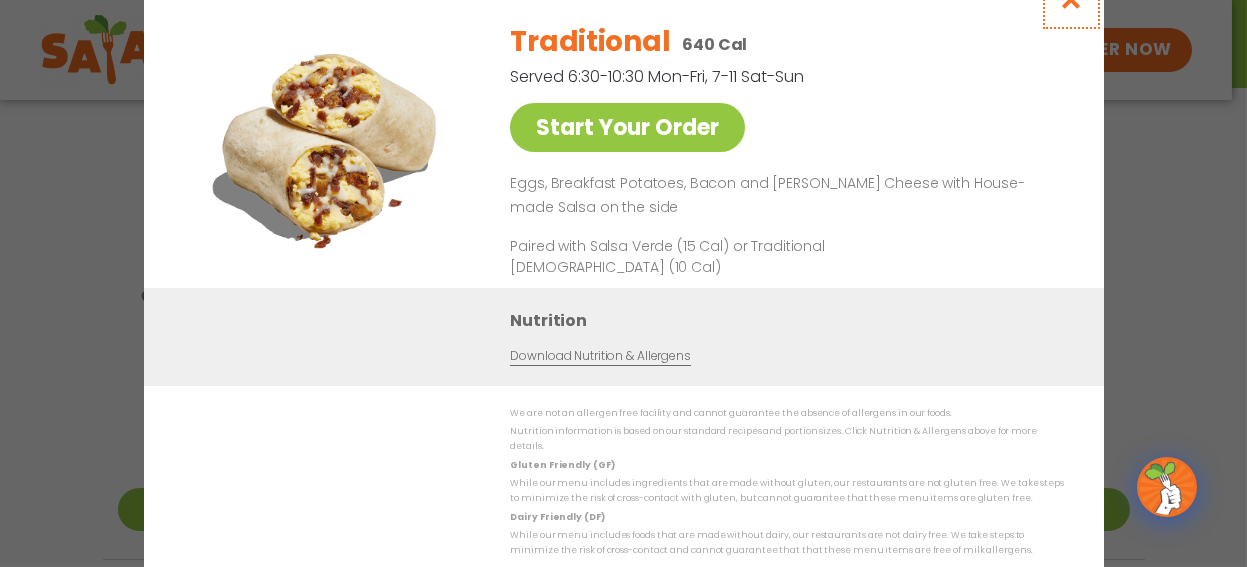 click at bounding box center [1070, -1] 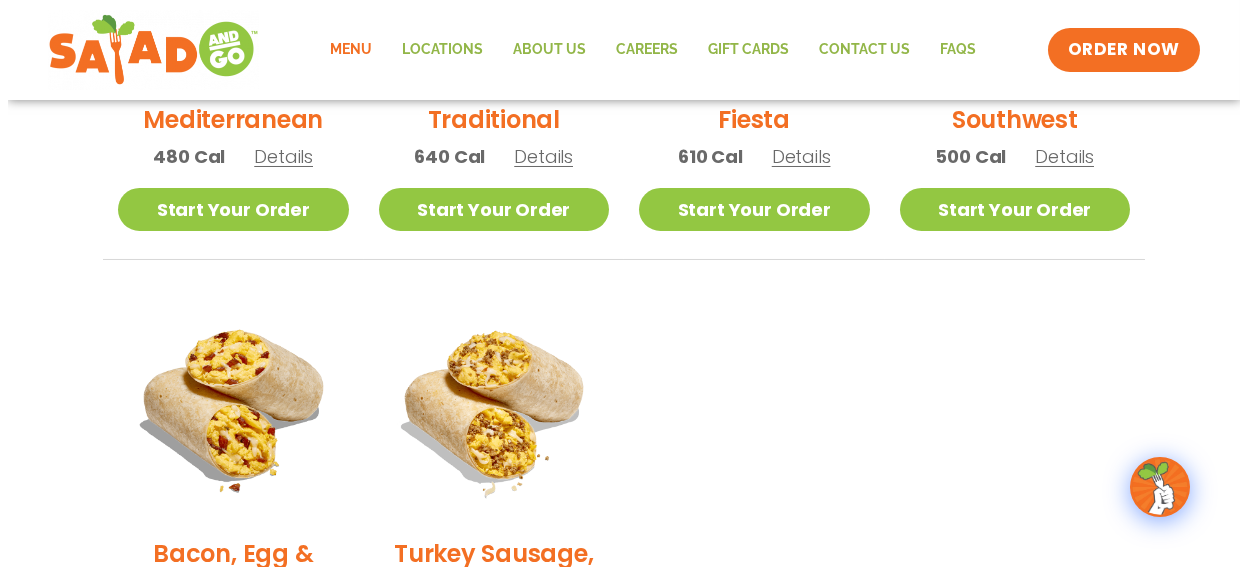 scroll, scrollTop: 1075, scrollLeft: 0, axis: vertical 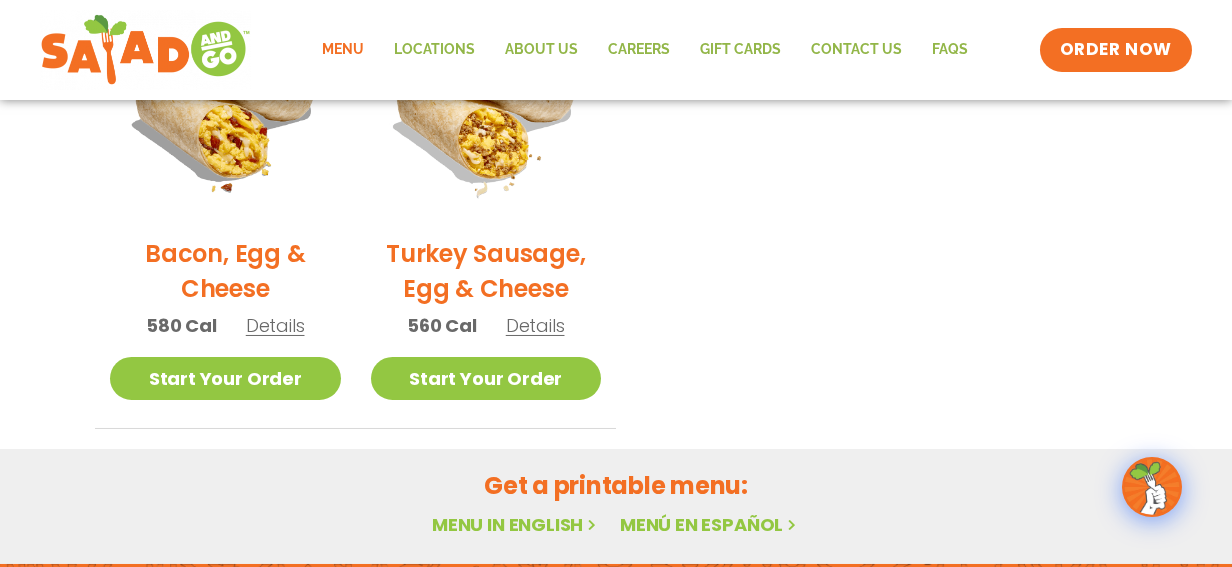 click on "Turkey Sausage, Egg & Cheese" at bounding box center (486, 271) 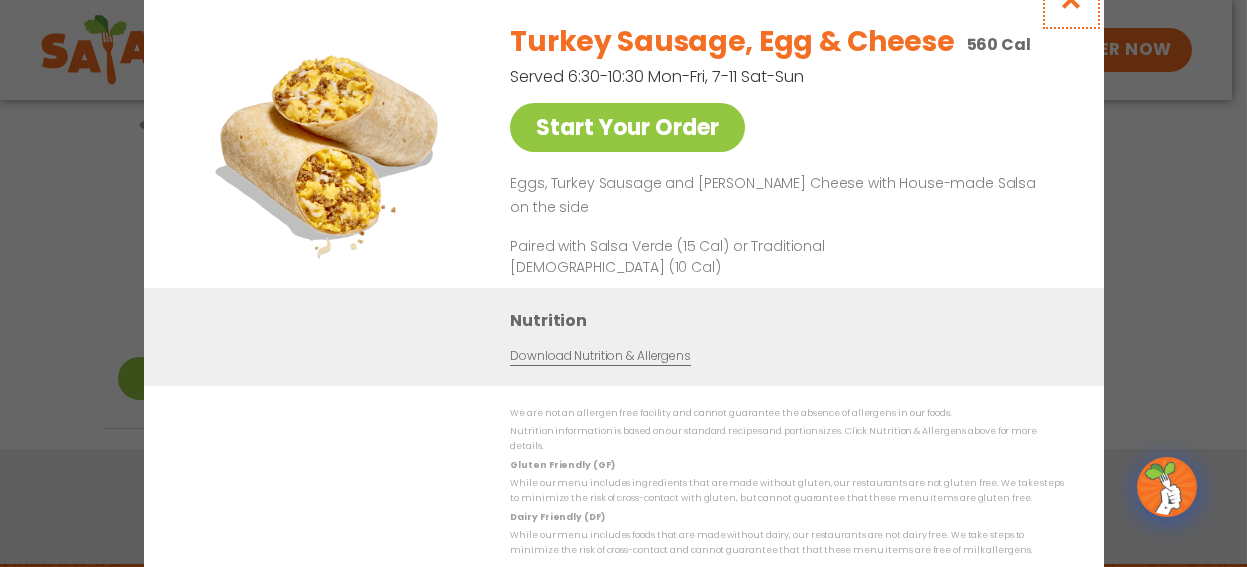 click at bounding box center (1070, -1) 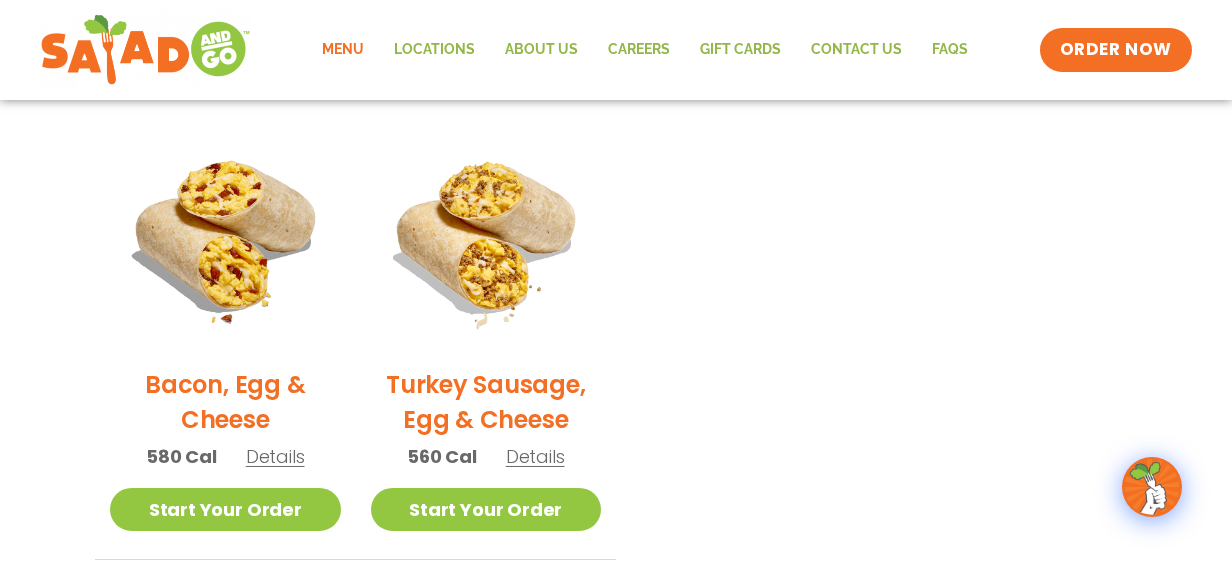 scroll, scrollTop: 935, scrollLeft: 0, axis: vertical 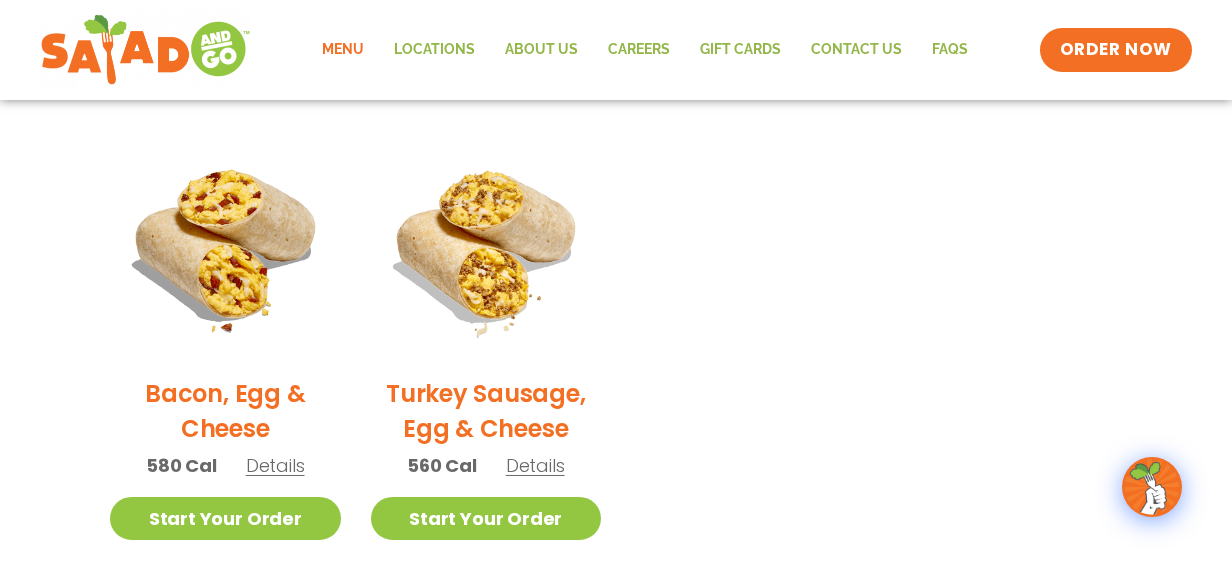 click on "Menu" 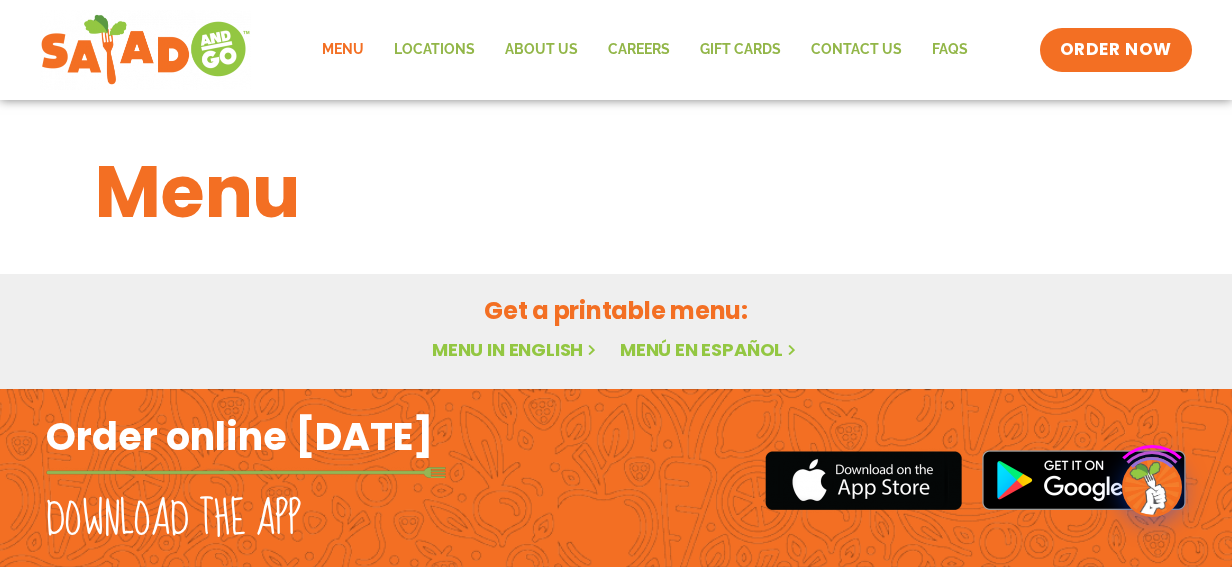 scroll, scrollTop: 0, scrollLeft: 0, axis: both 